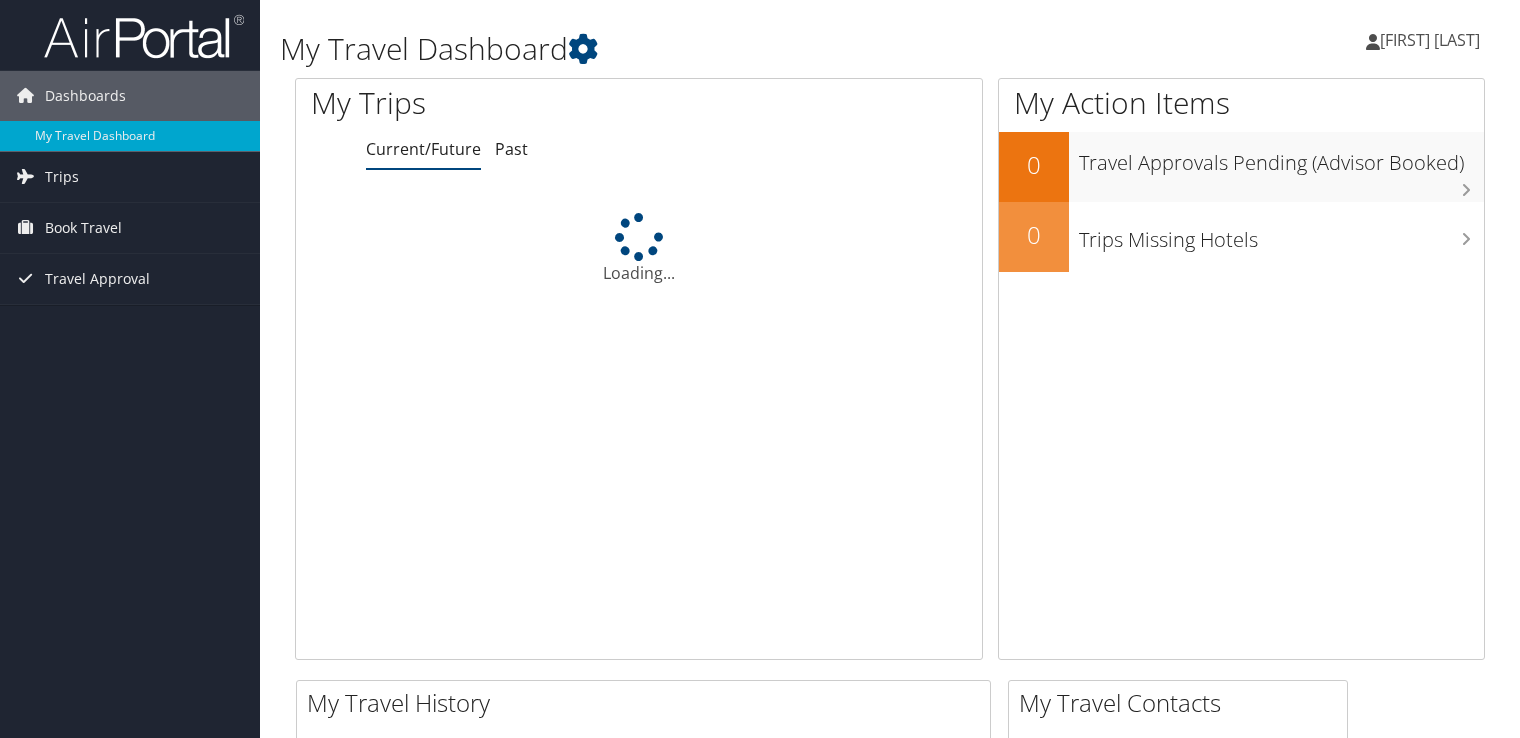 scroll, scrollTop: 0, scrollLeft: 0, axis: both 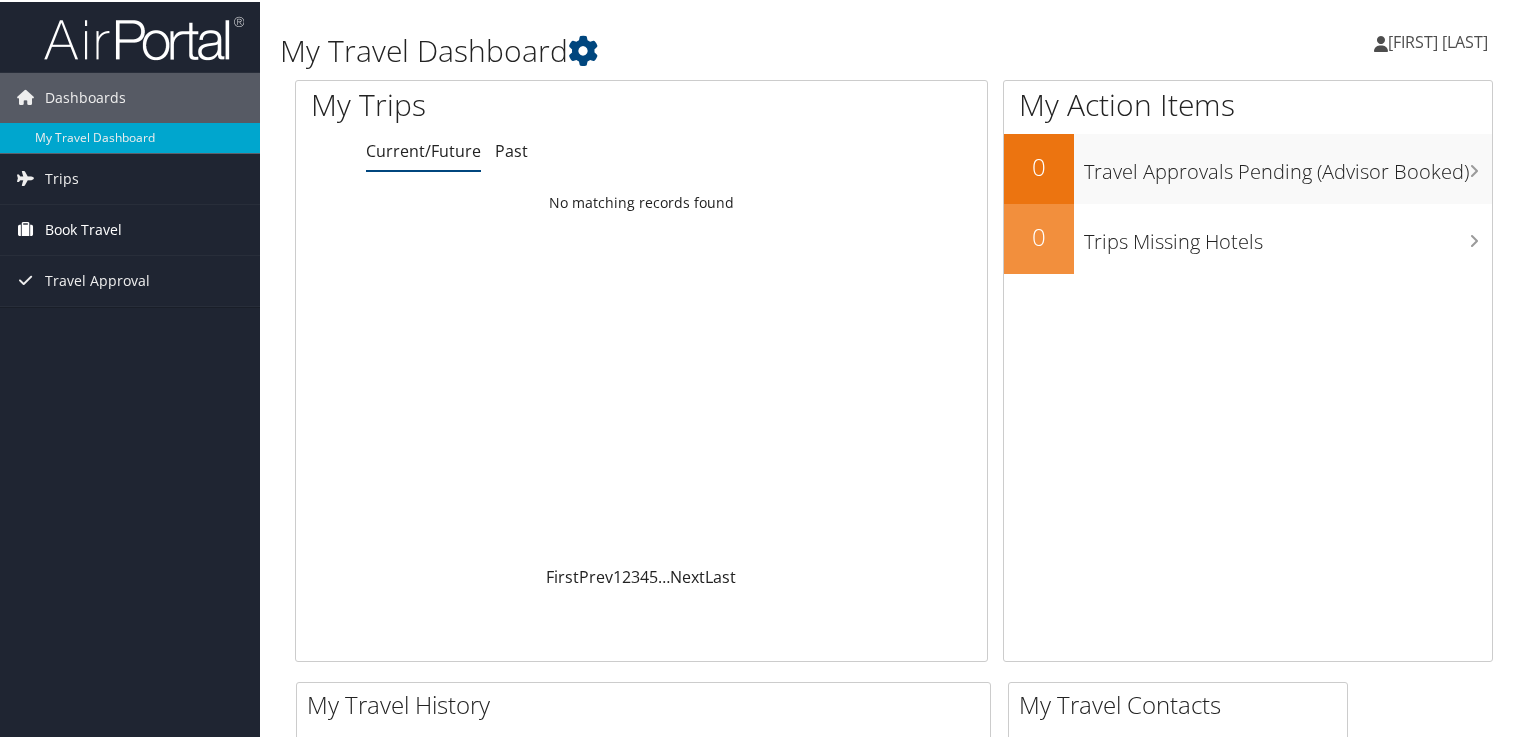 click on "Book Travel" at bounding box center (83, 228) 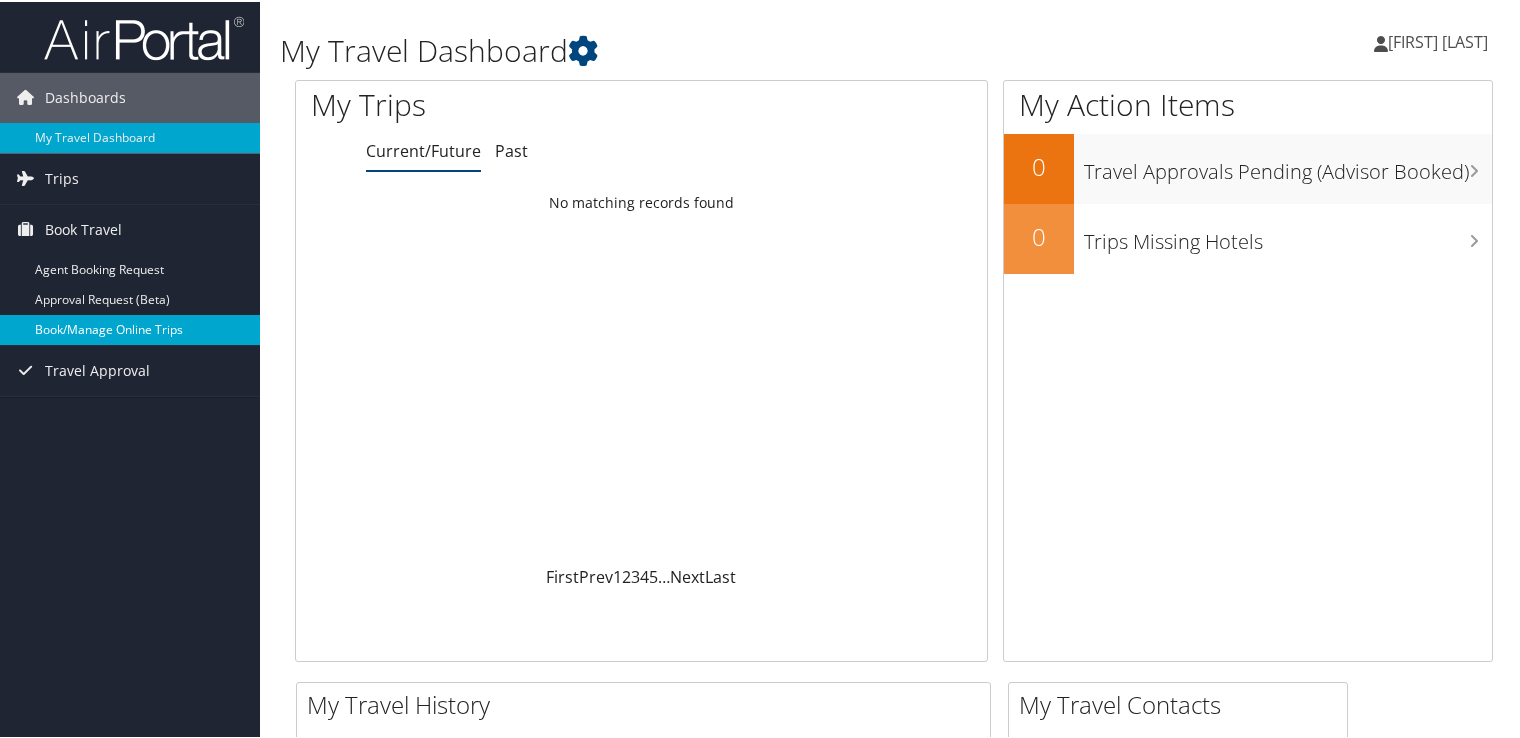 click on "Book/Manage Online Trips" at bounding box center (130, 328) 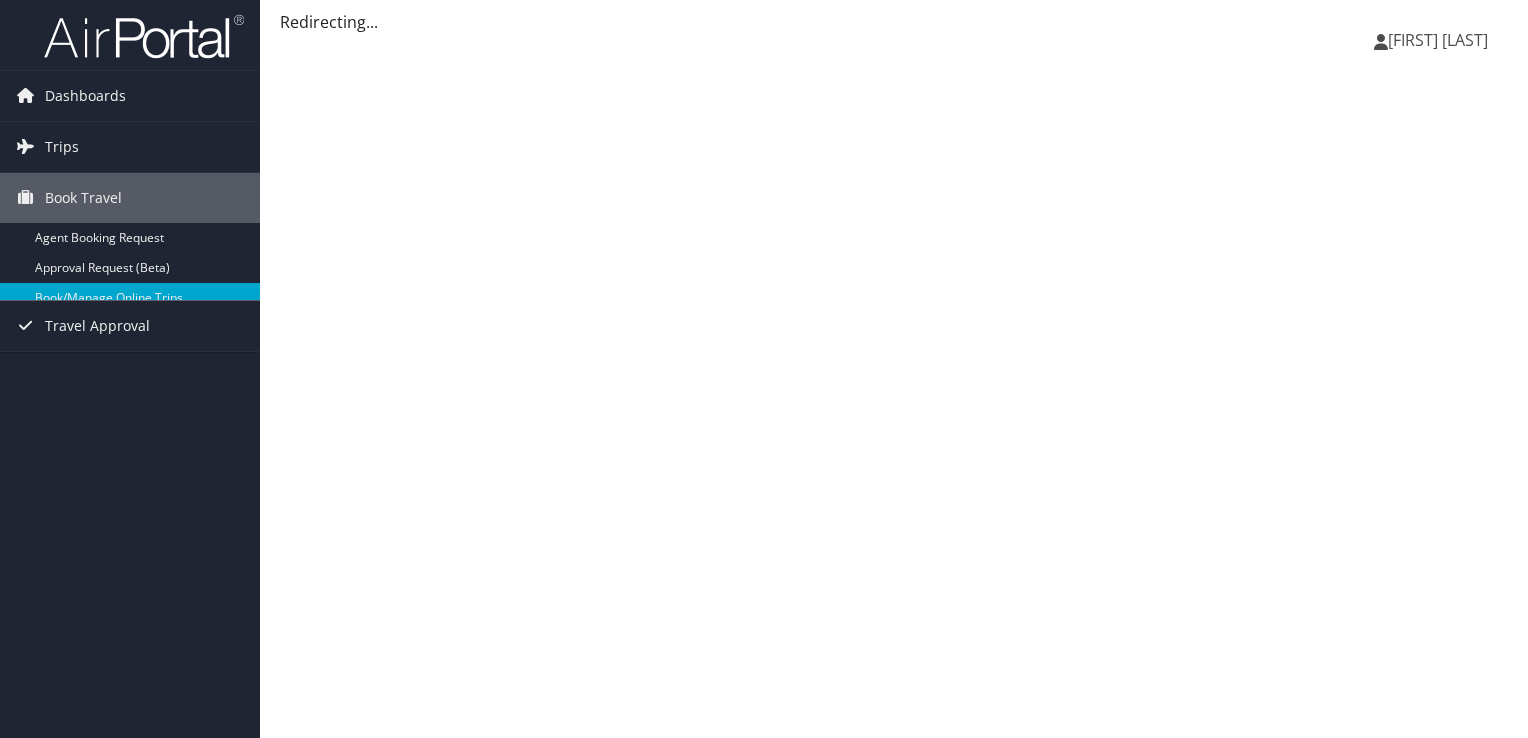 scroll, scrollTop: 0, scrollLeft: 0, axis: both 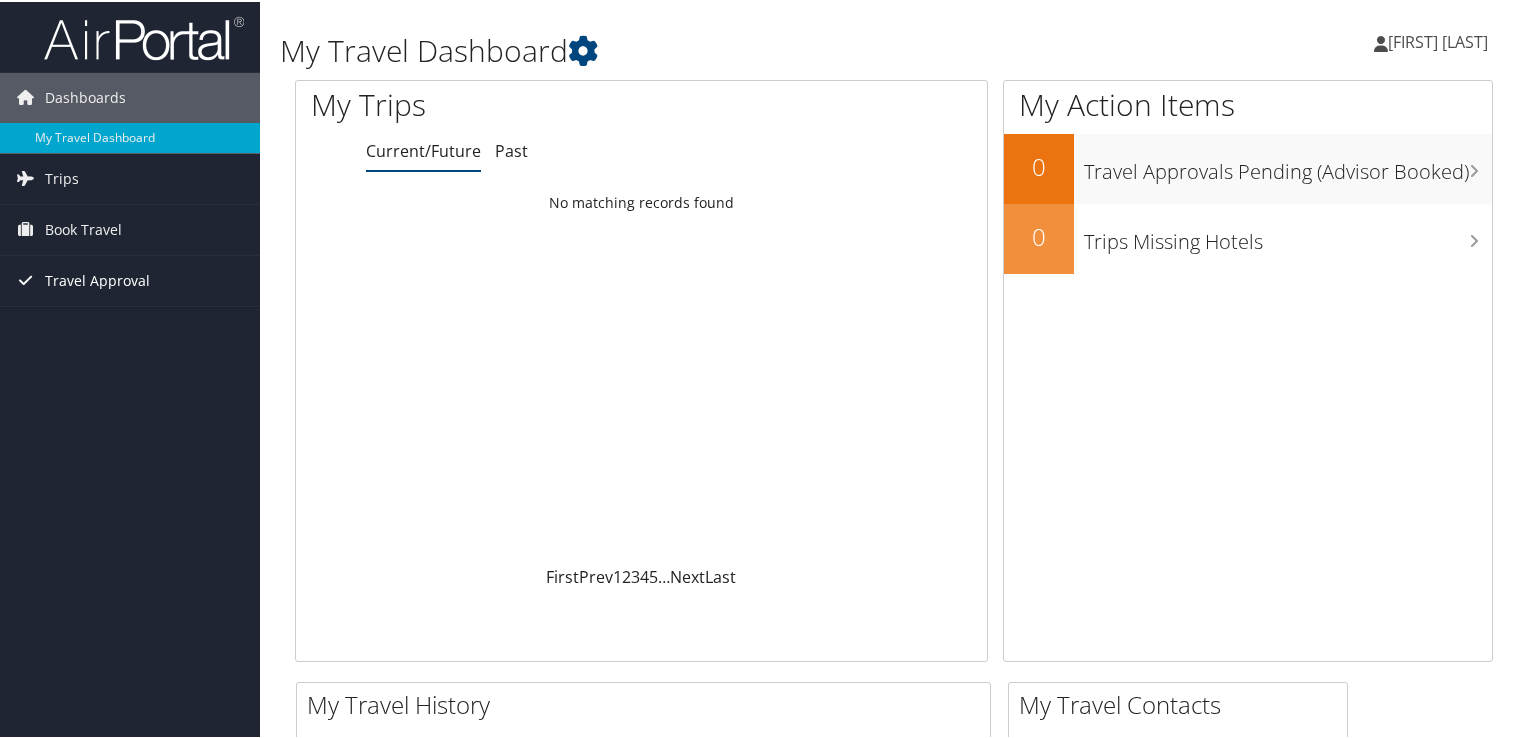 click on "Travel Approval" at bounding box center (97, 279) 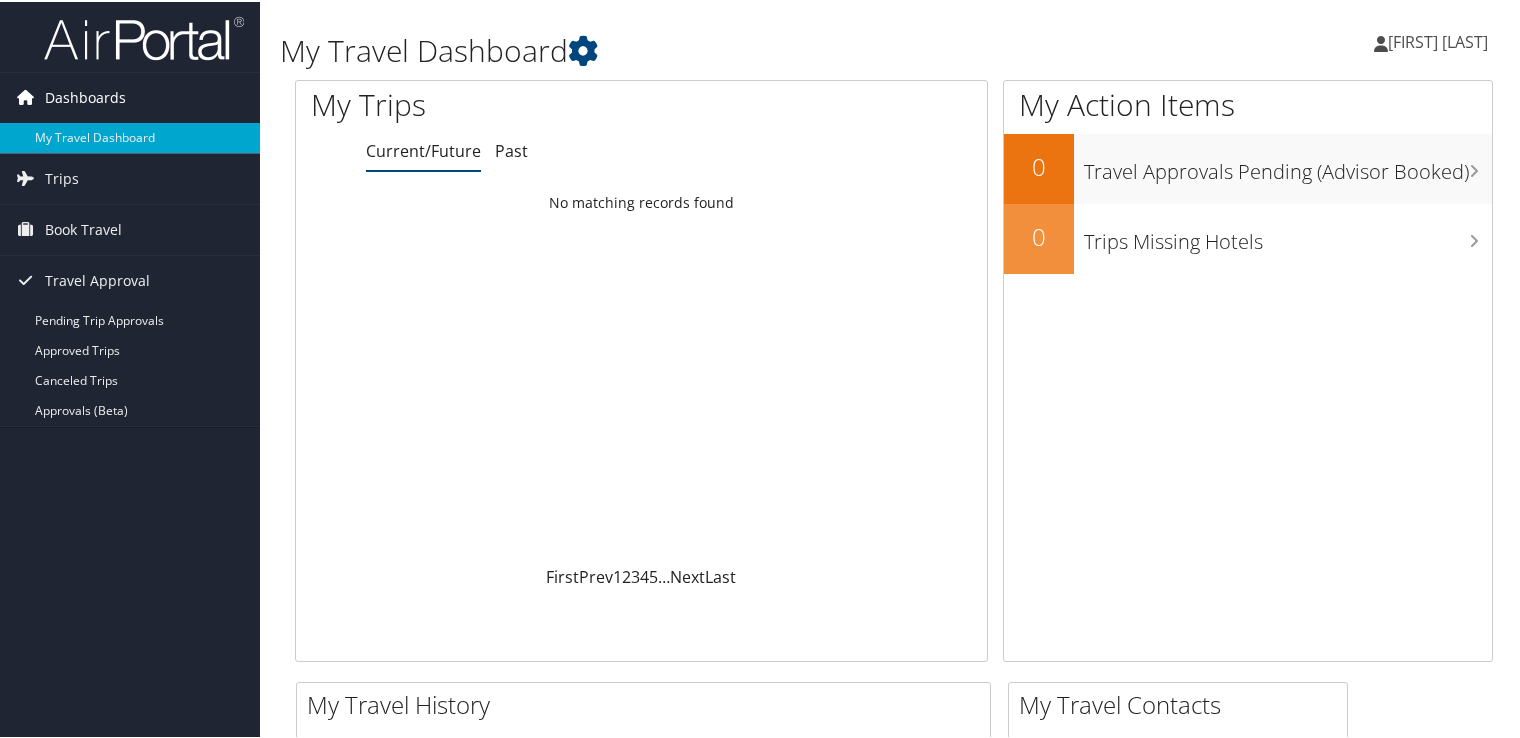 click on "Dashboards" at bounding box center [85, 96] 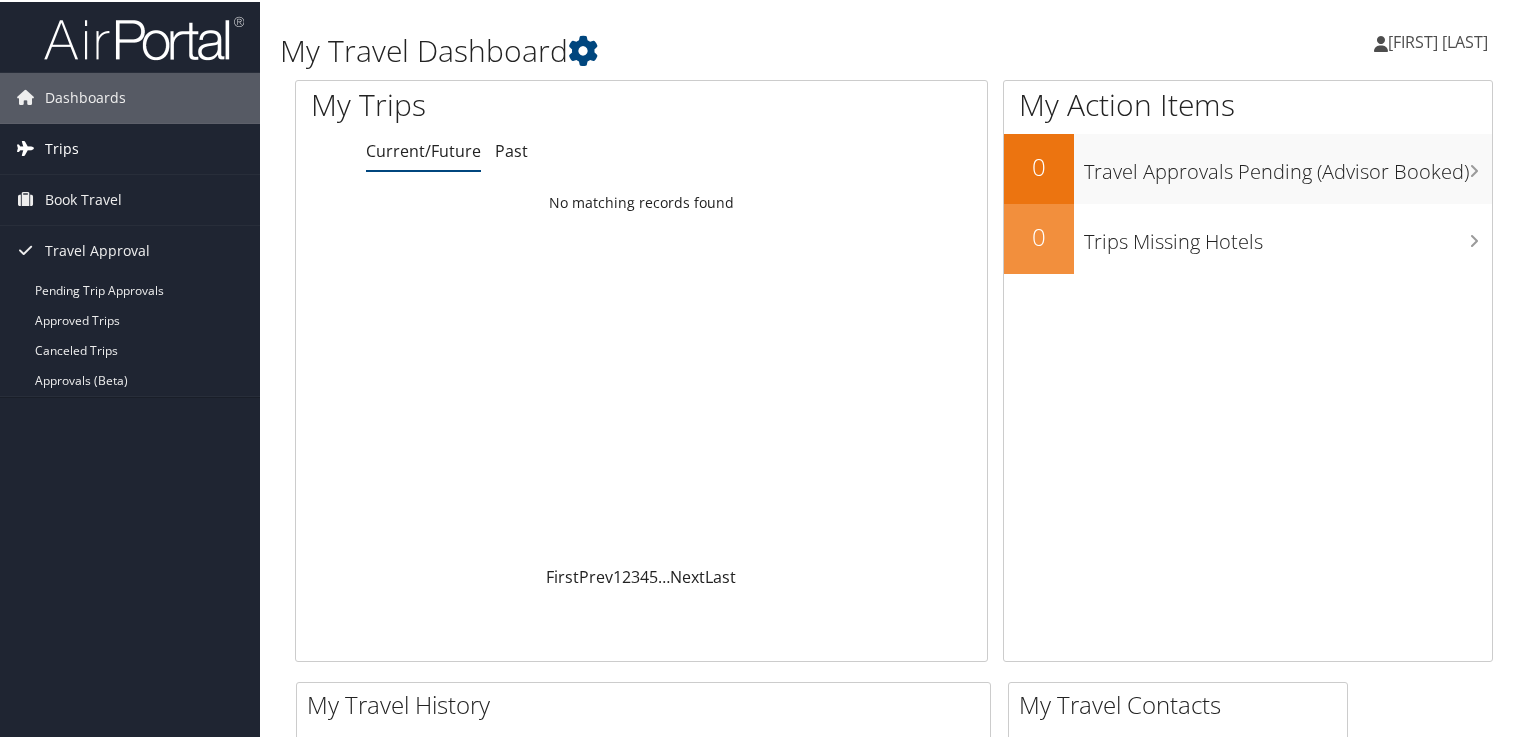 click on "Trips" at bounding box center [62, 147] 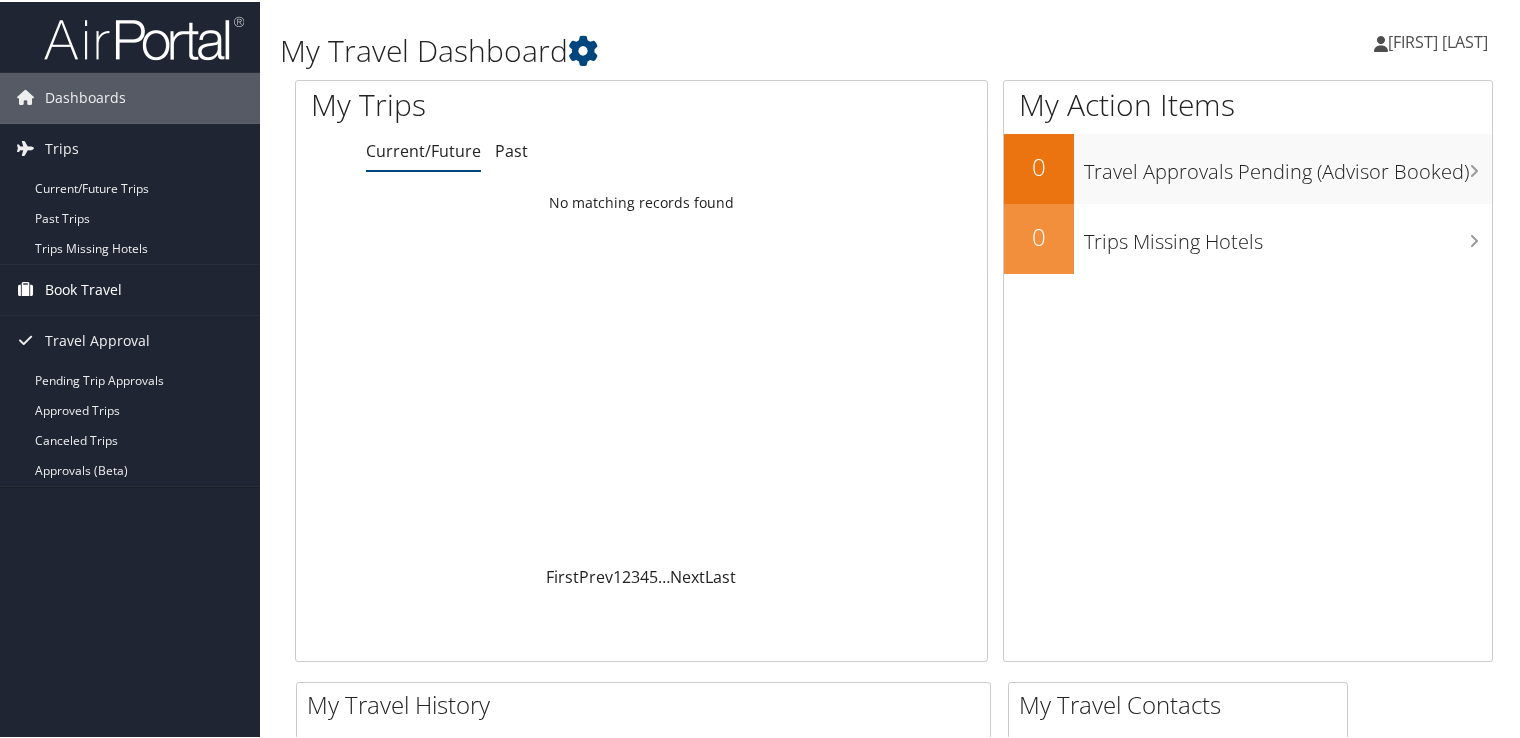 click on "Book Travel" at bounding box center [83, 288] 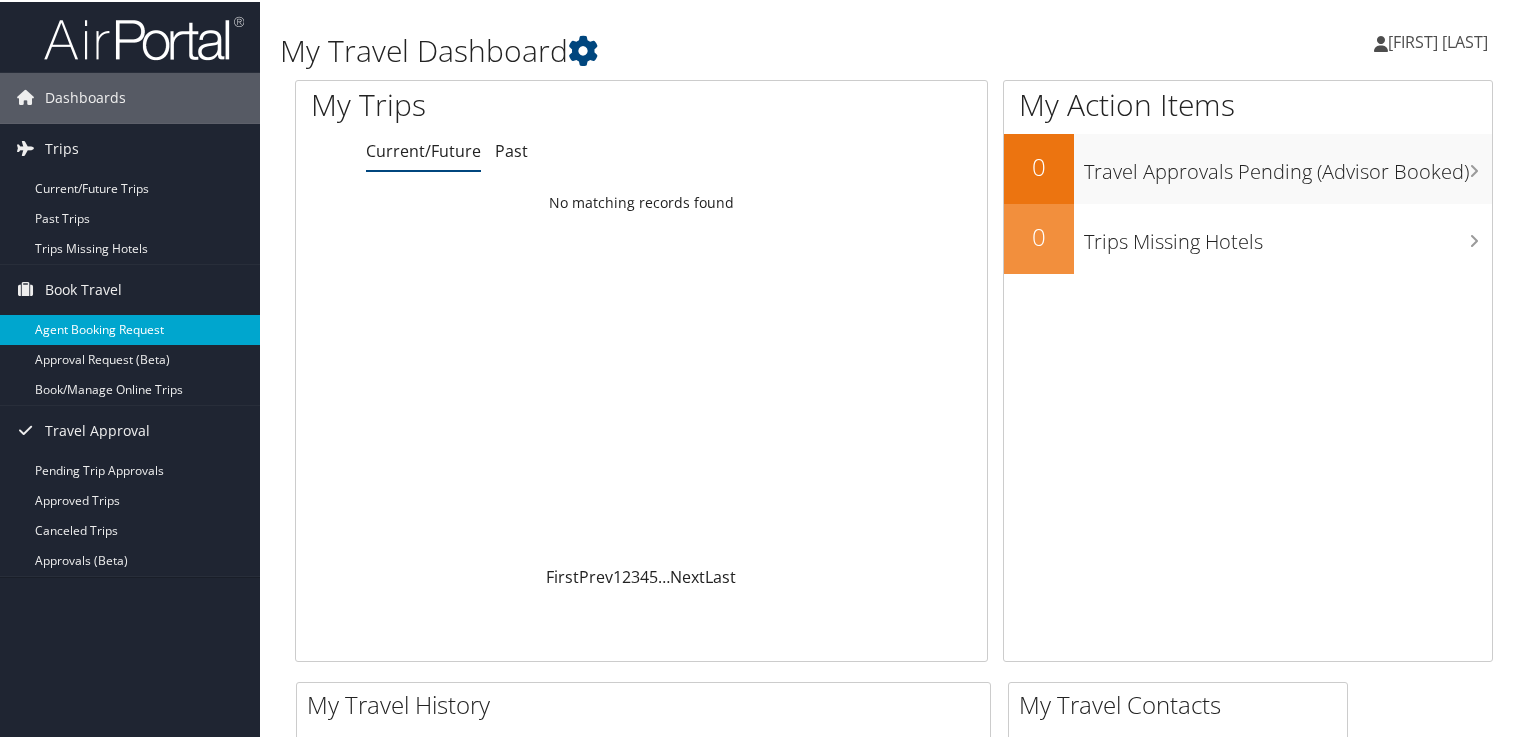 click on "Agent Booking Request" at bounding box center [130, 328] 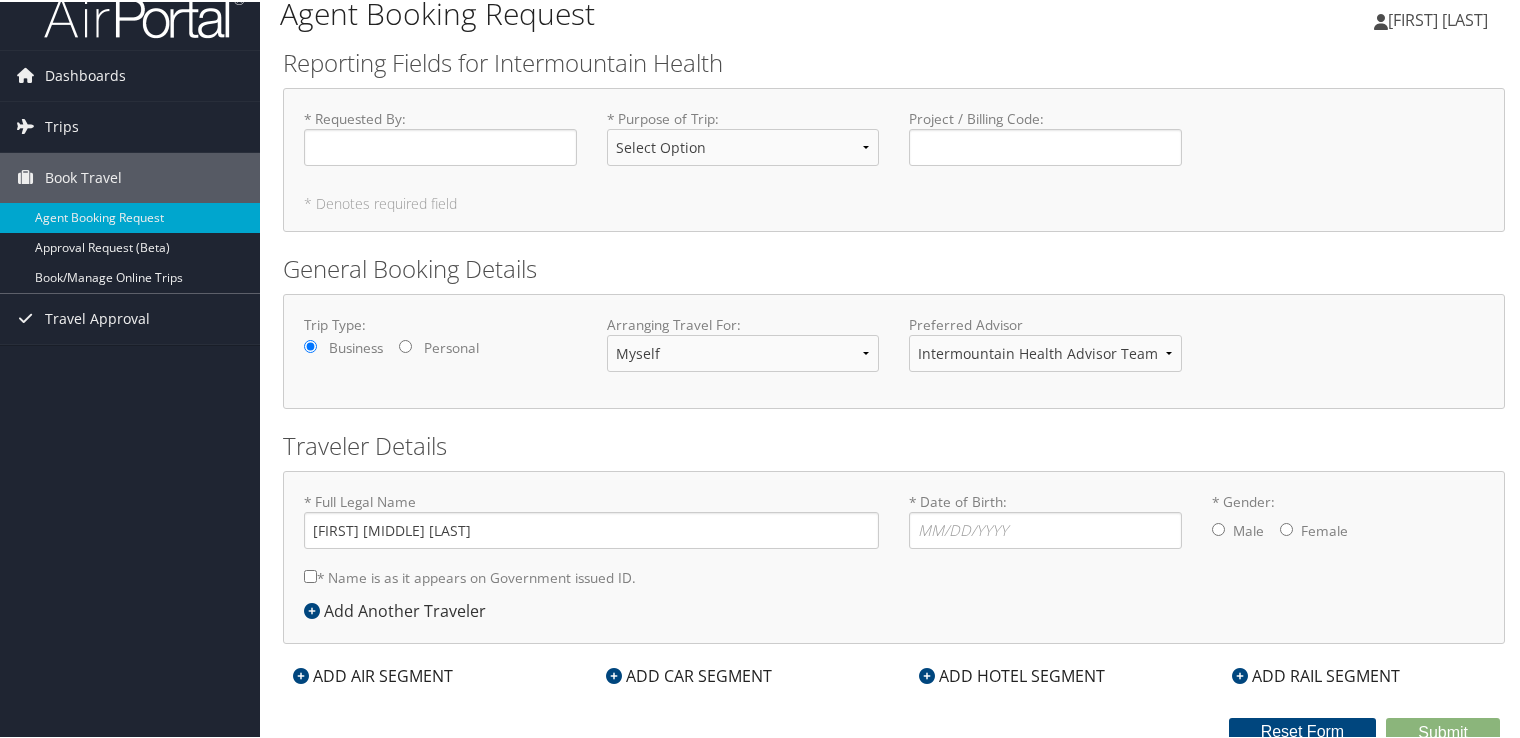 scroll, scrollTop: 0, scrollLeft: 0, axis: both 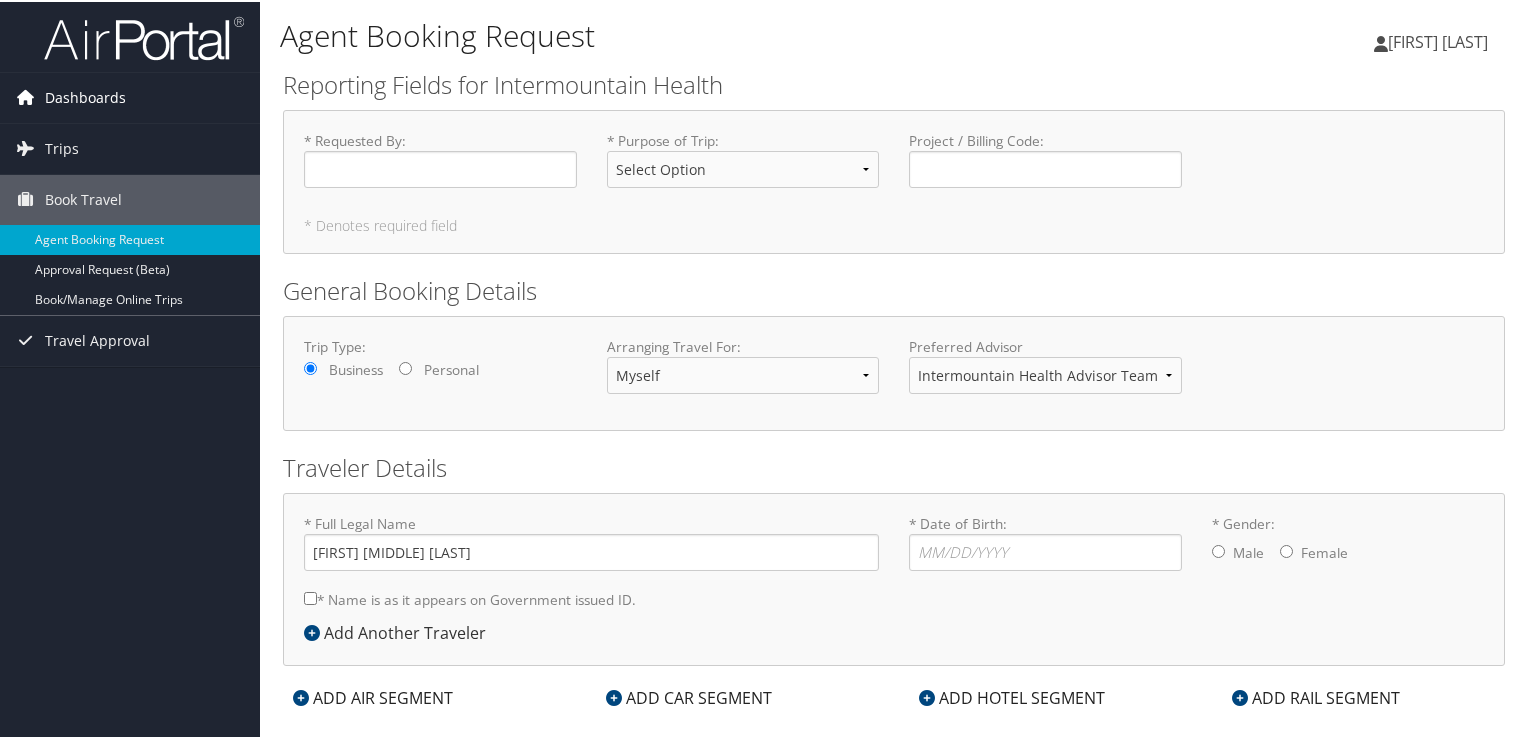 click on "Dashboards" at bounding box center (85, 96) 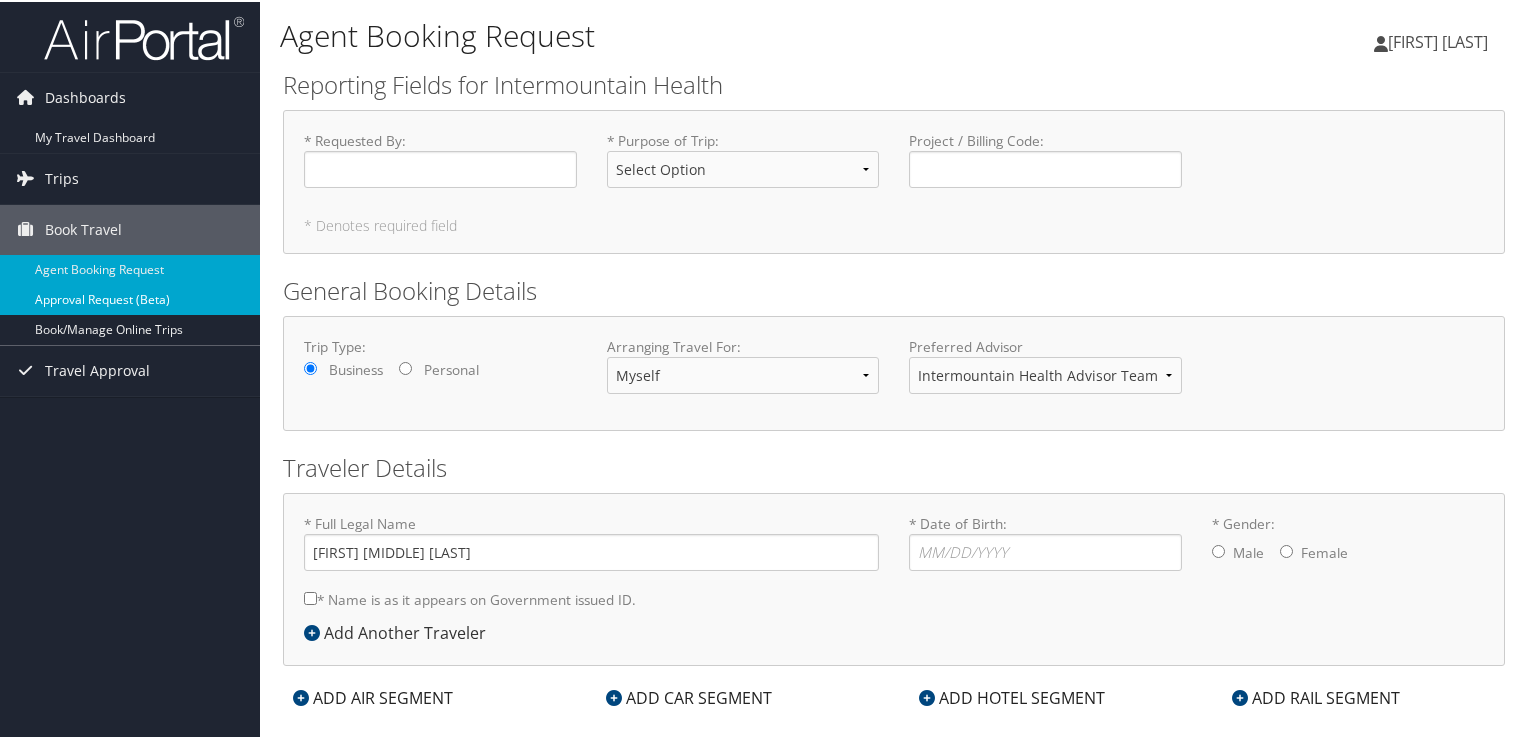 click on "Approval Request (Beta)" at bounding box center [130, 298] 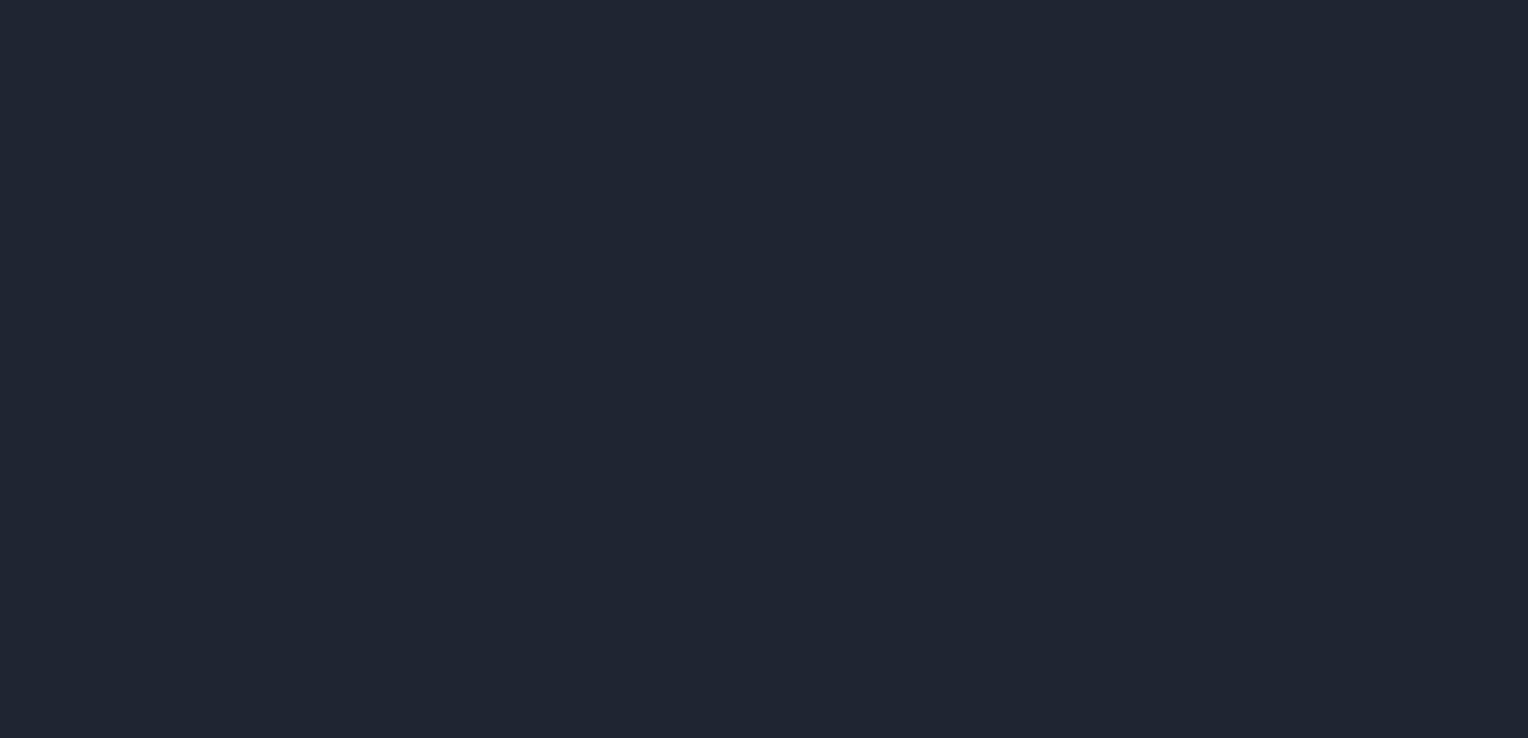 scroll, scrollTop: 0, scrollLeft: 0, axis: both 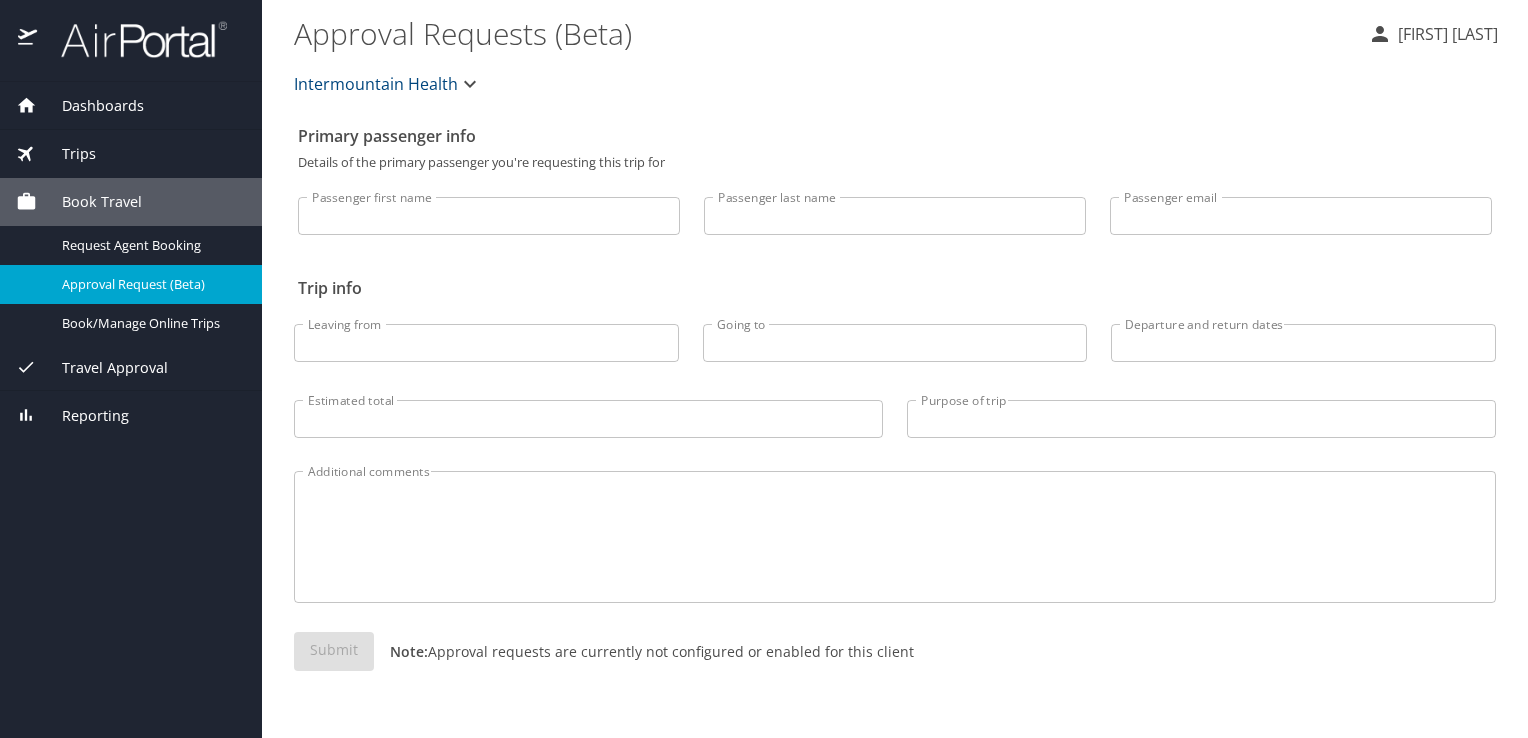 click on "Travel Approval" at bounding box center (102, 368) 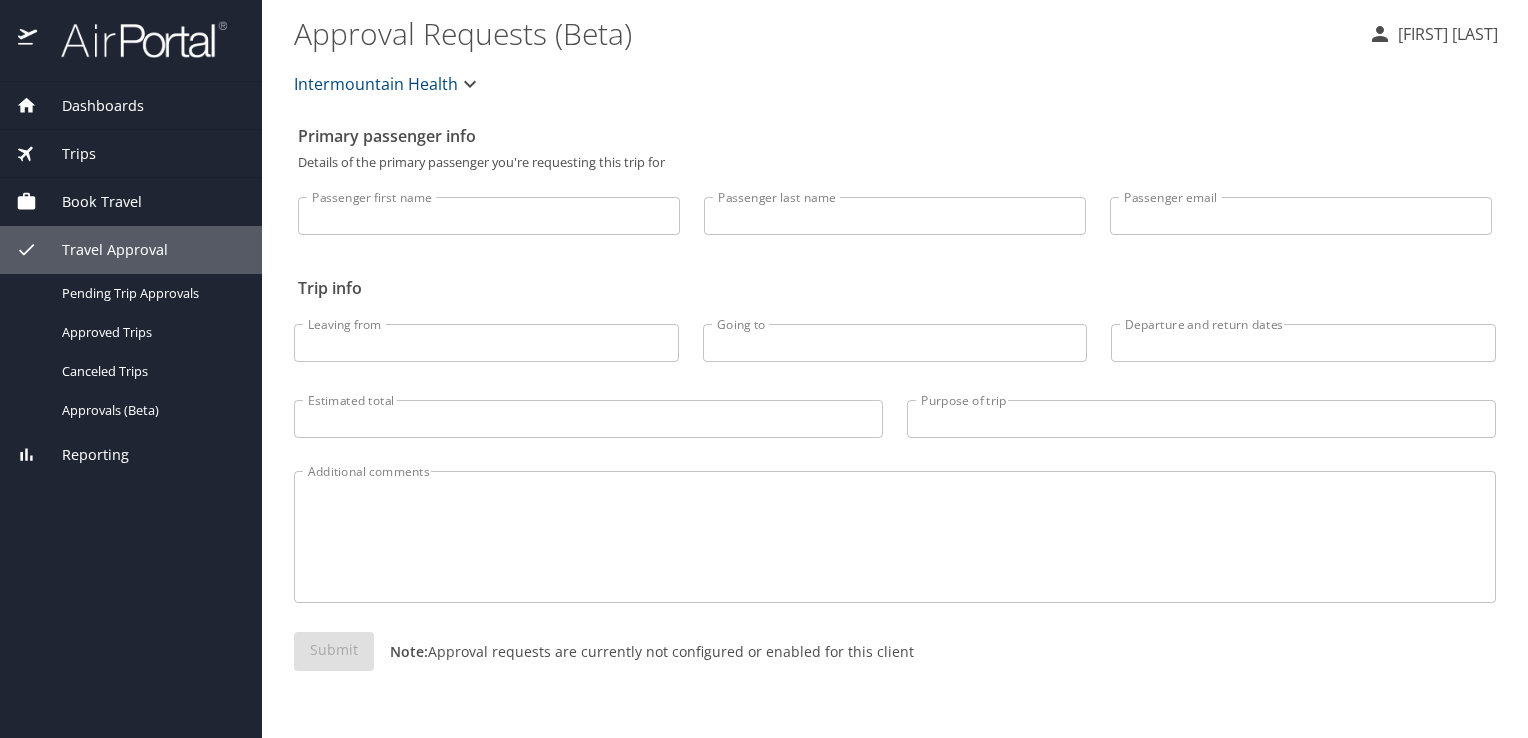 click on "Trips" at bounding box center (66, 154) 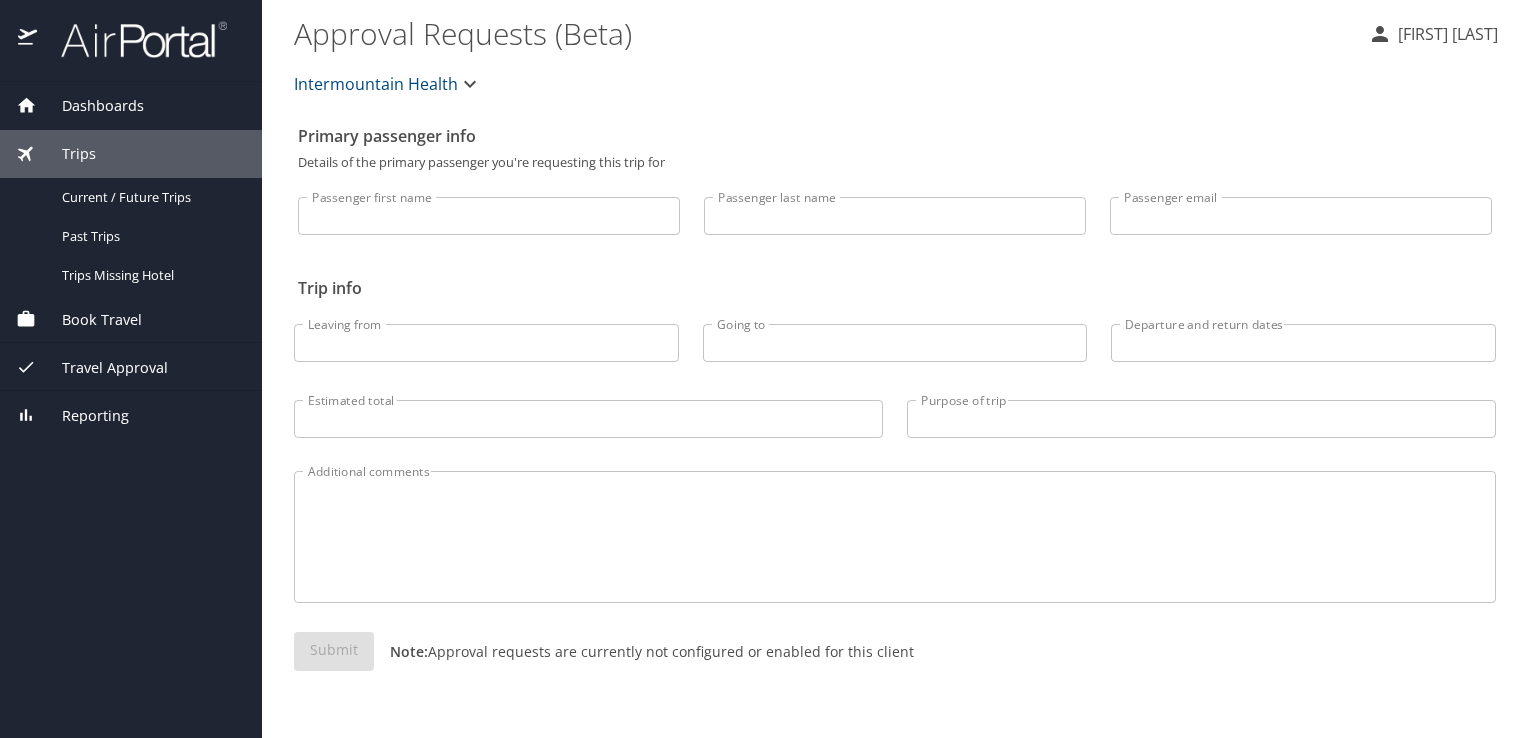 click at bounding box center [28, 39] 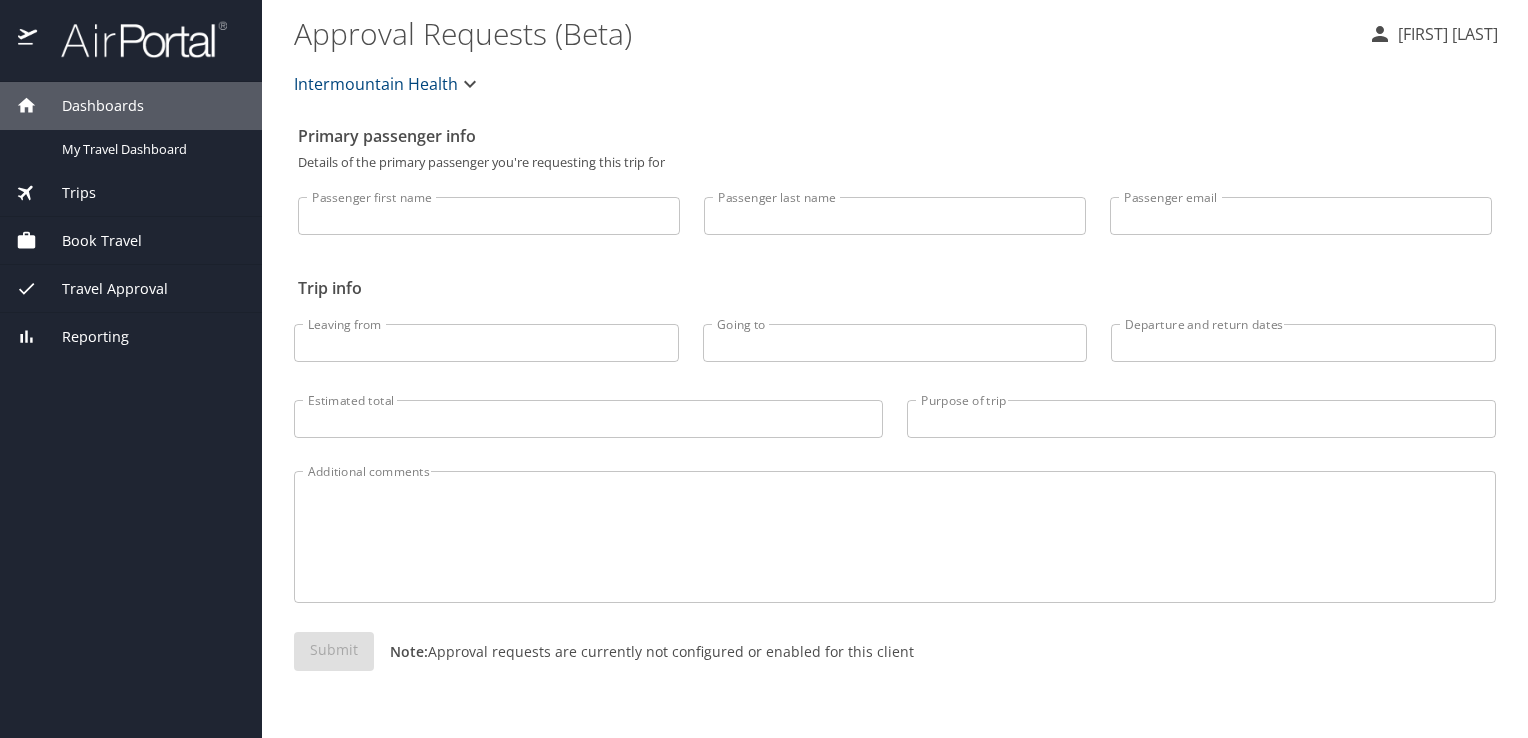 click on "Book Travel" at bounding box center [89, 241] 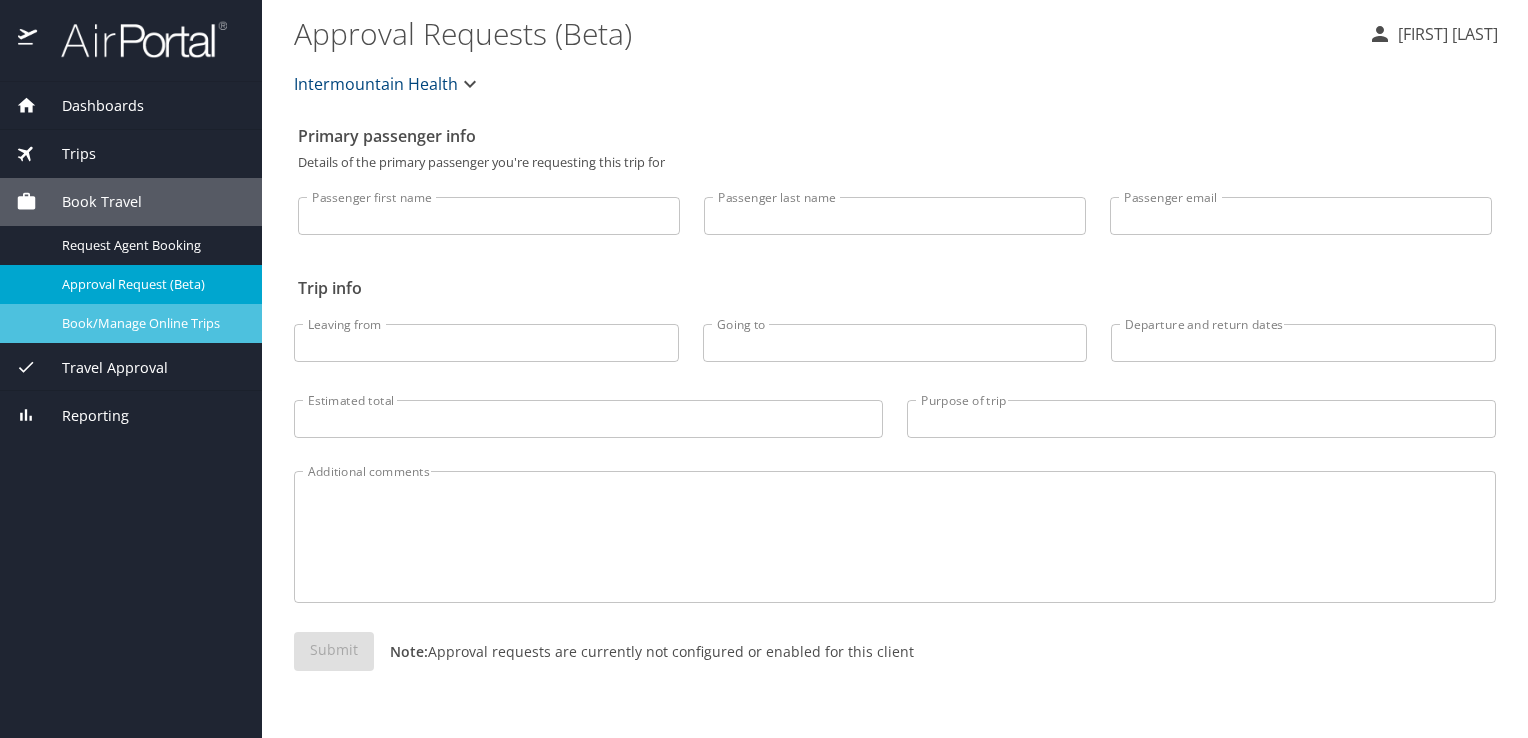 click on "Book/Manage Online Trips" at bounding box center [150, 323] 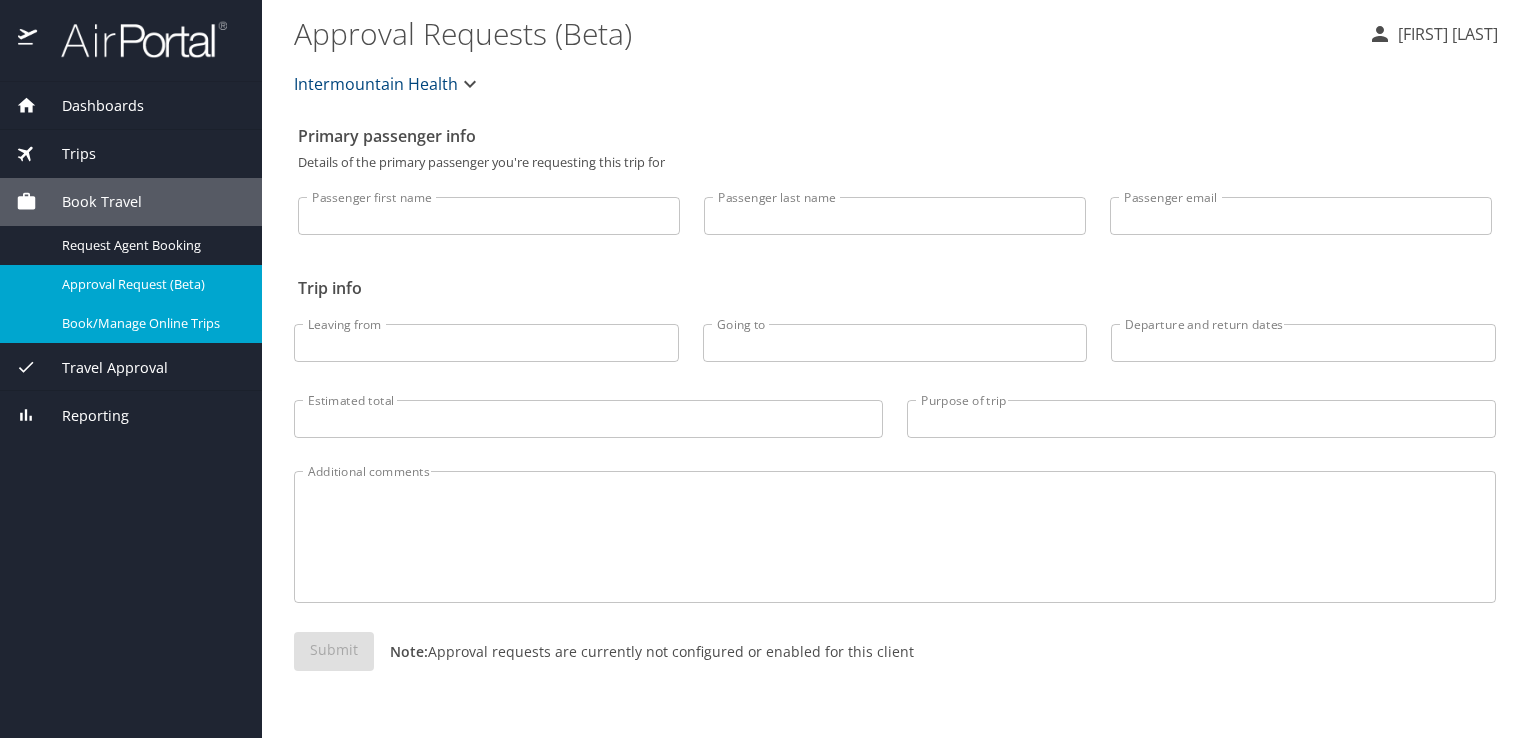 click on "Dashboards" at bounding box center [90, 106] 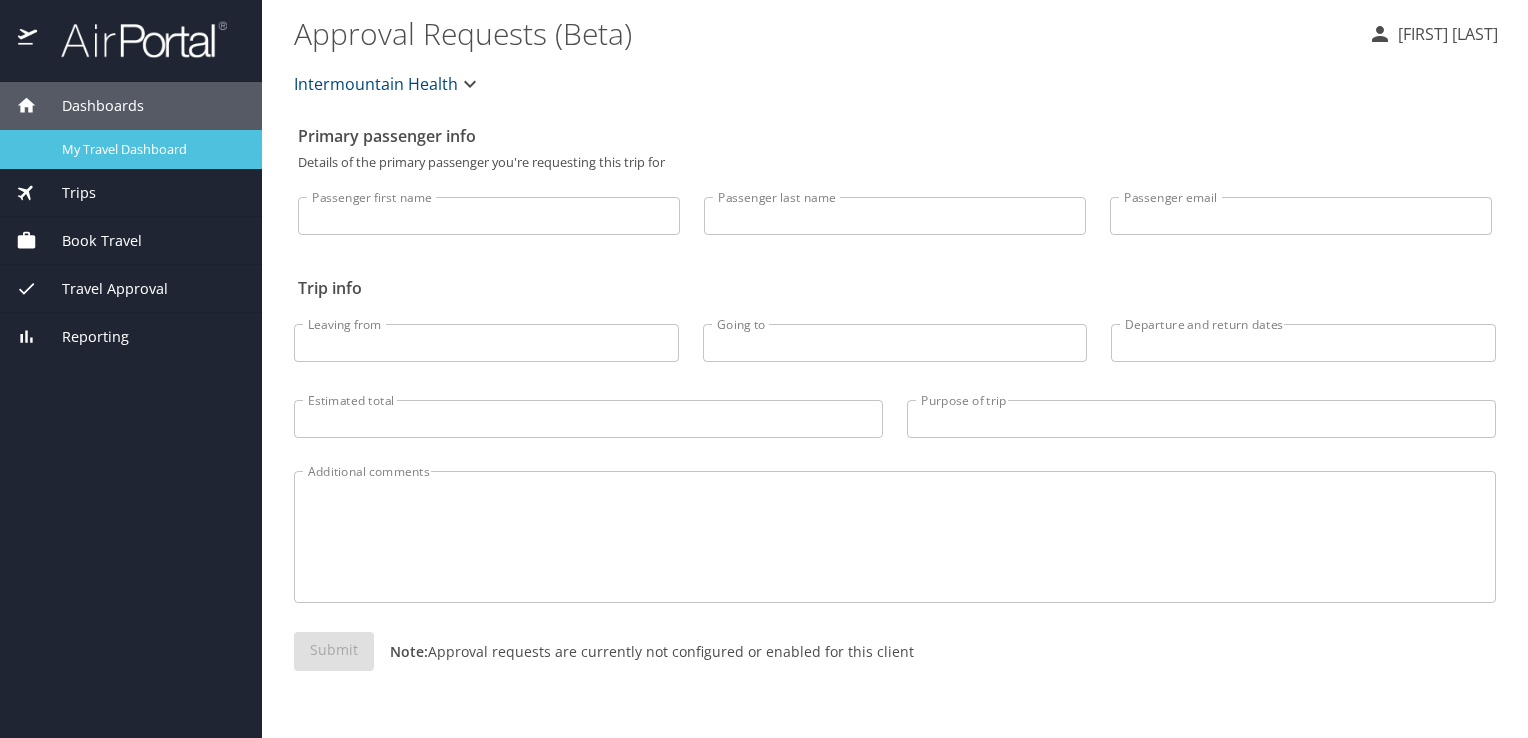 click on "My Travel Dashboard" at bounding box center (150, 149) 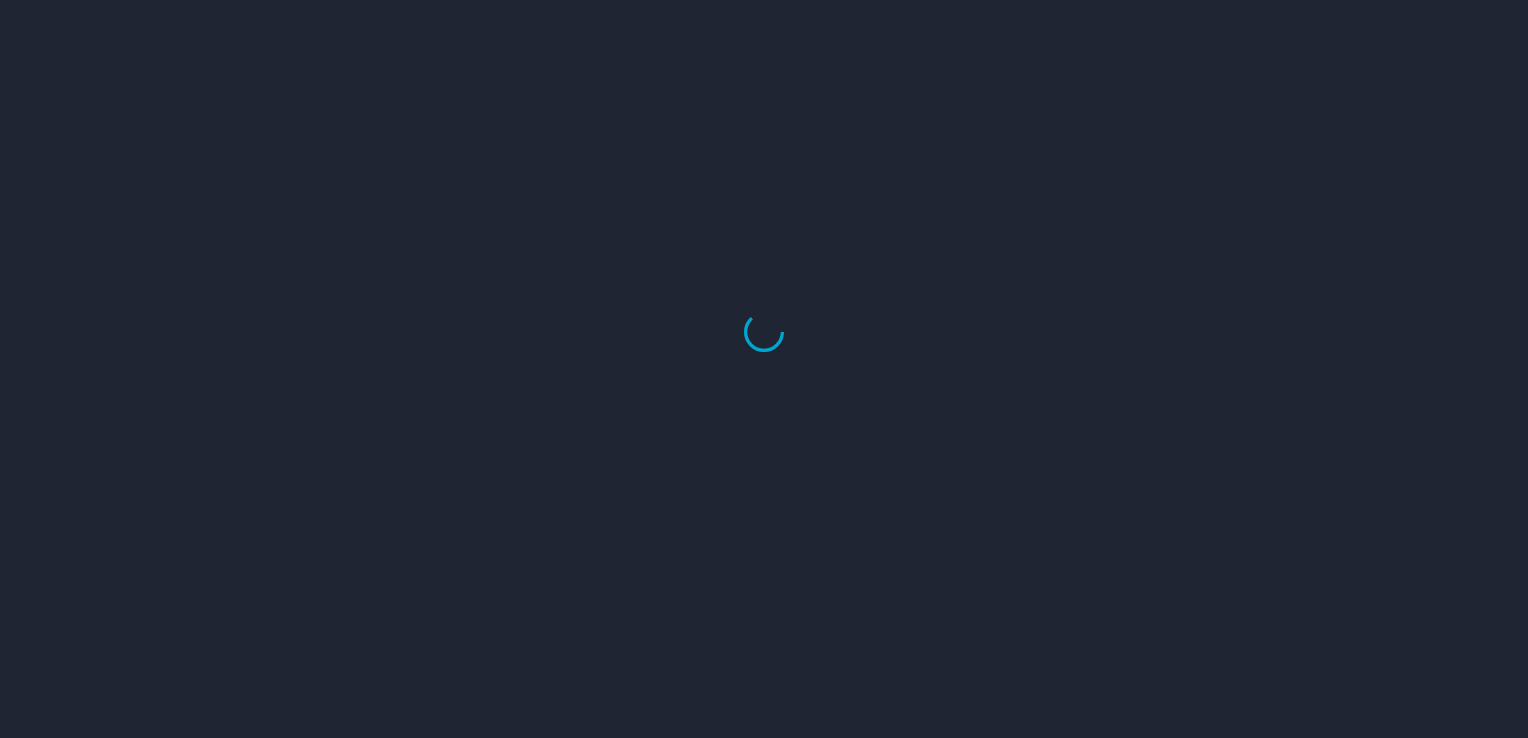 scroll, scrollTop: 0, scrollLeft: 0, axis: both 